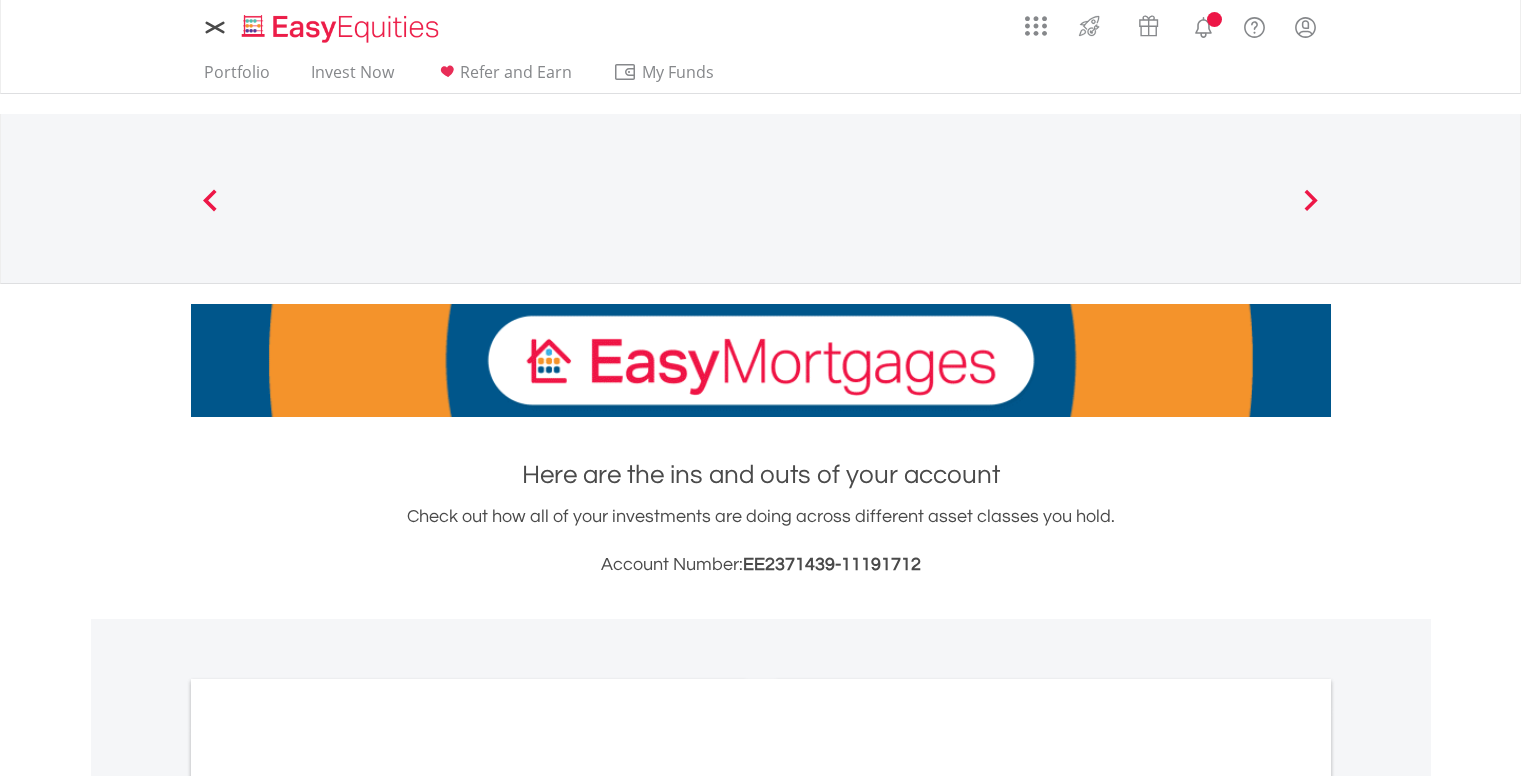 scroll, scrollTop: 0, scrollLeft: 0, axis: both 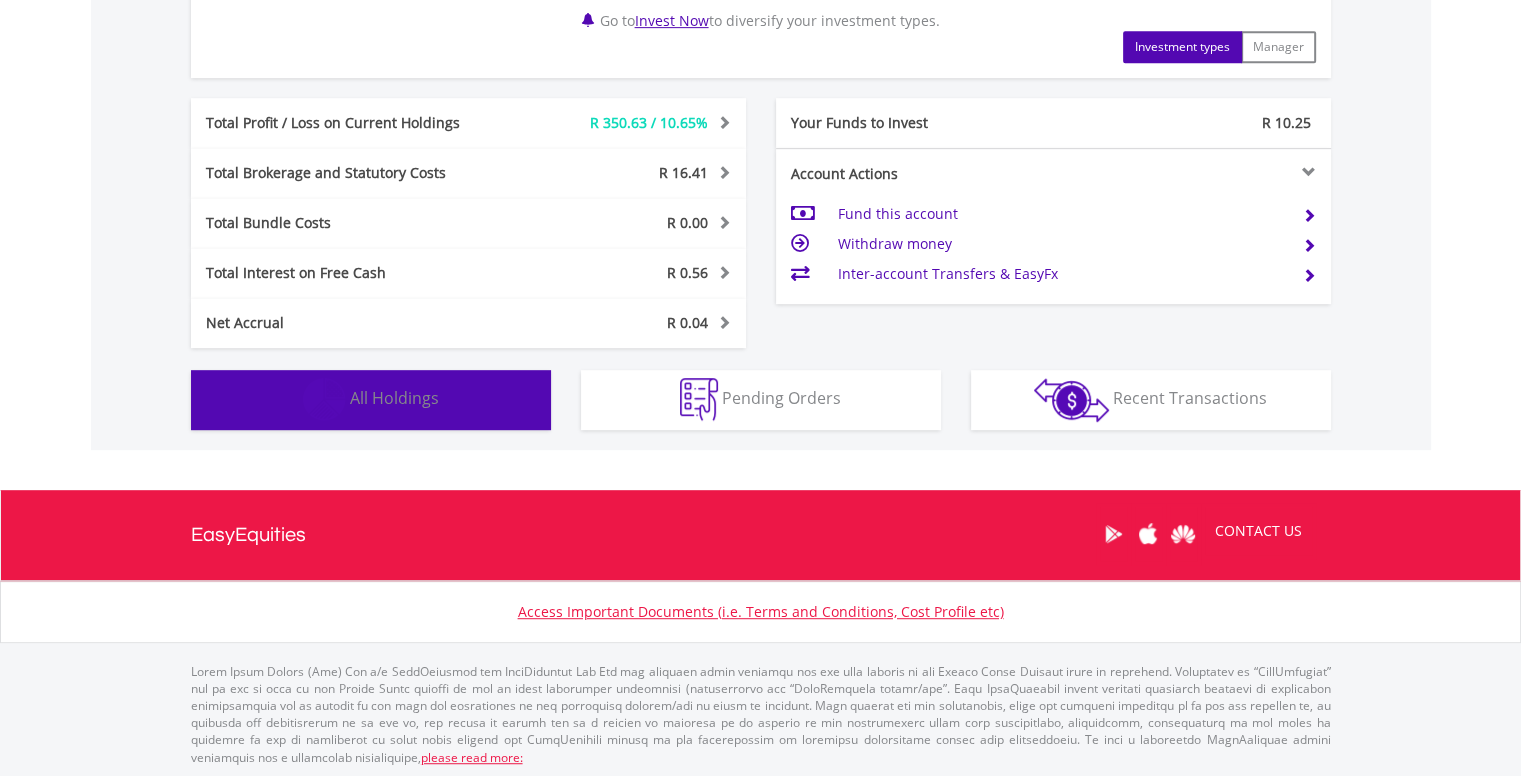 click on "All Holdings" at bounding box center (394, 398) 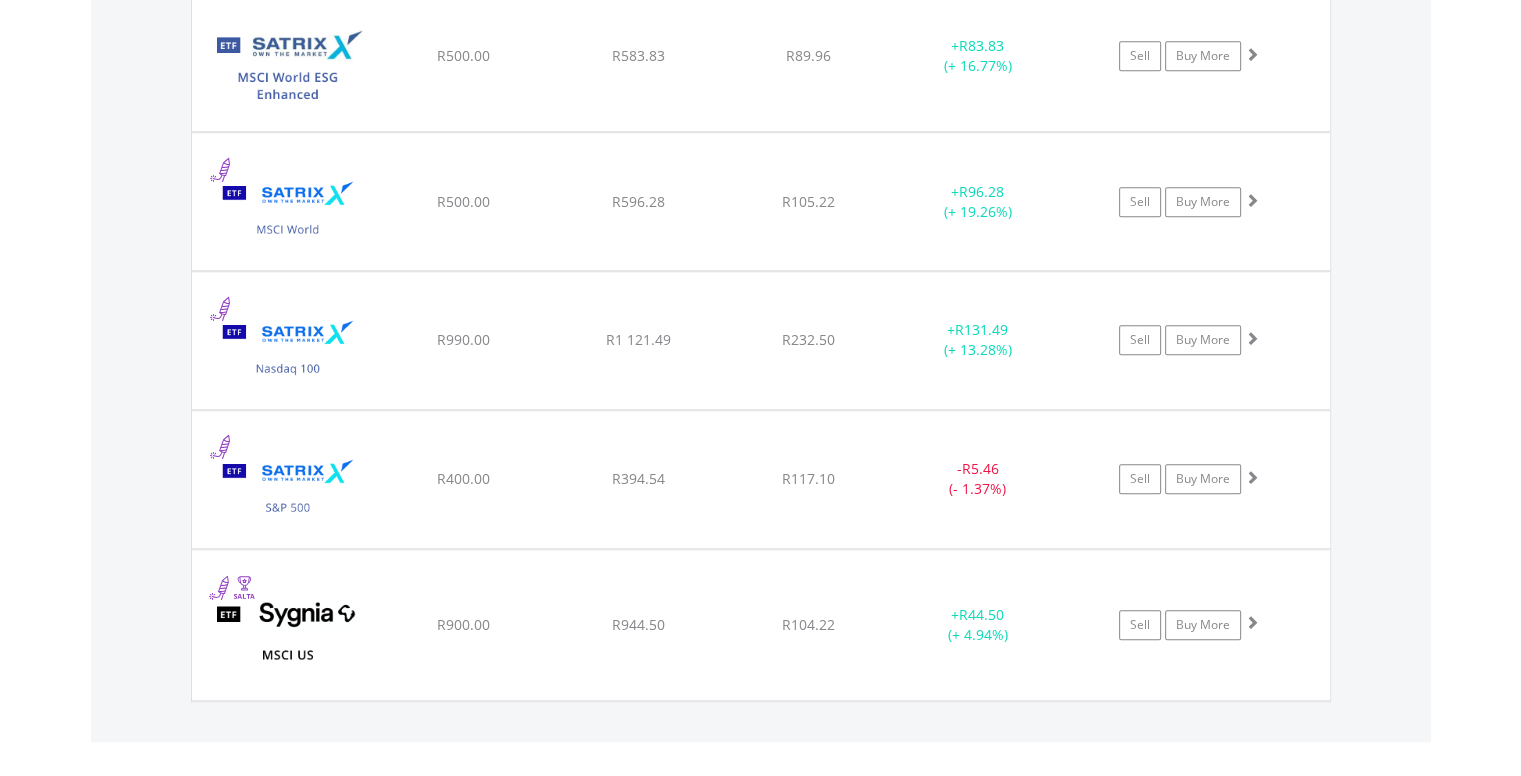 scroll, scrollTop: 1605, scrollLeft: 0, axis: vertical 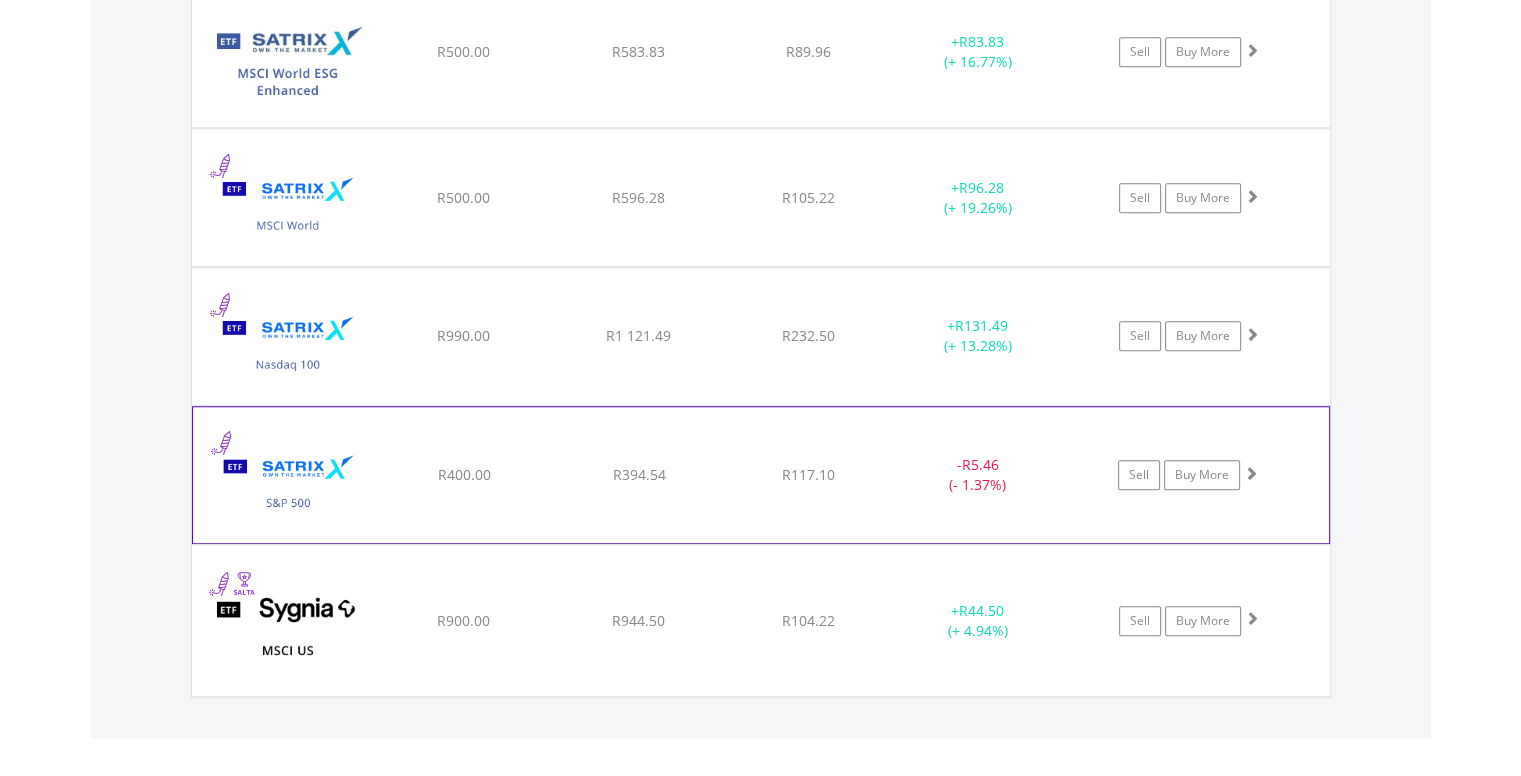 click on "Sell
Buy More" at bounding box center [1199, 52] 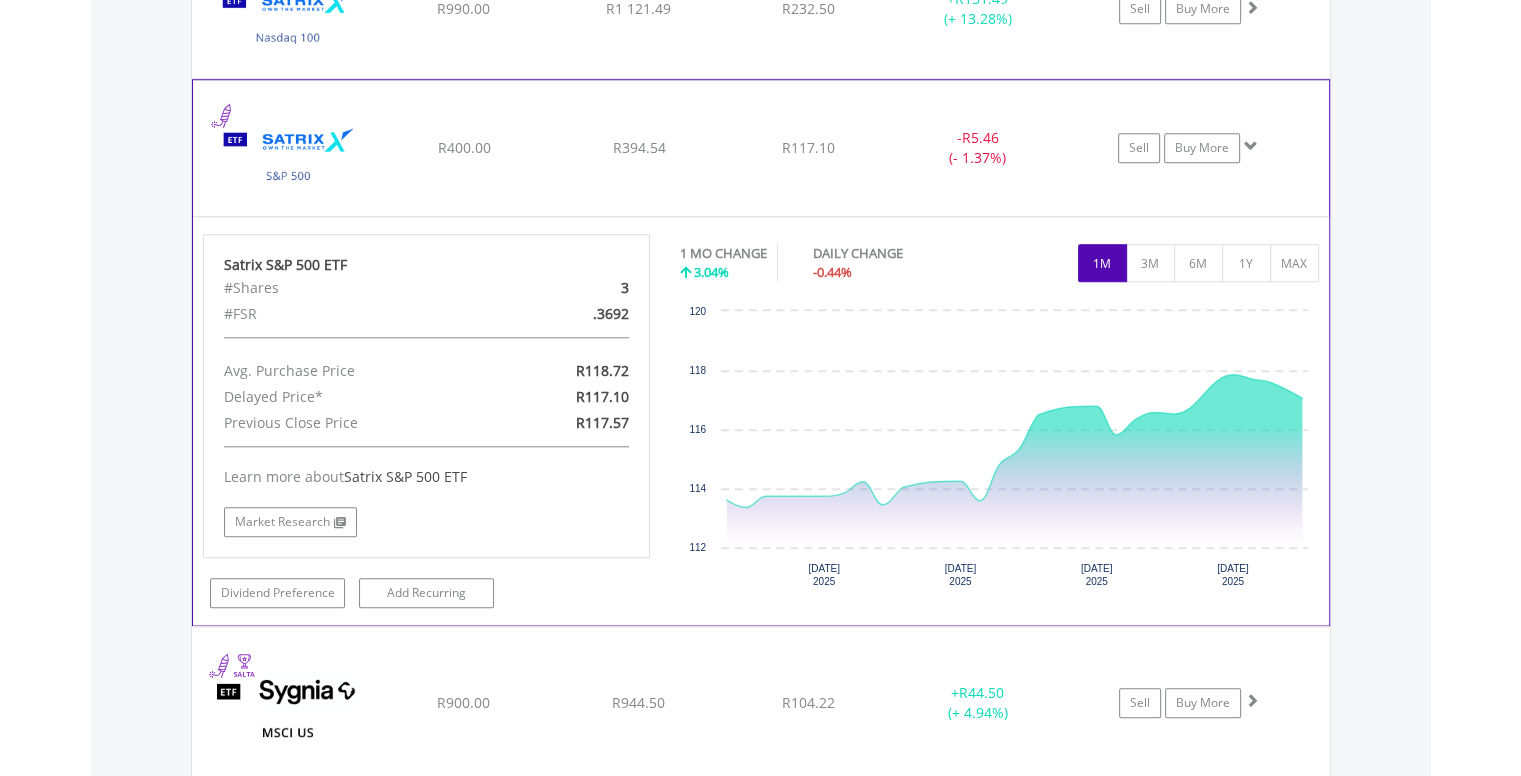 scroll, scrollTop: 1933, scrollLeft: 0, axis: vertical 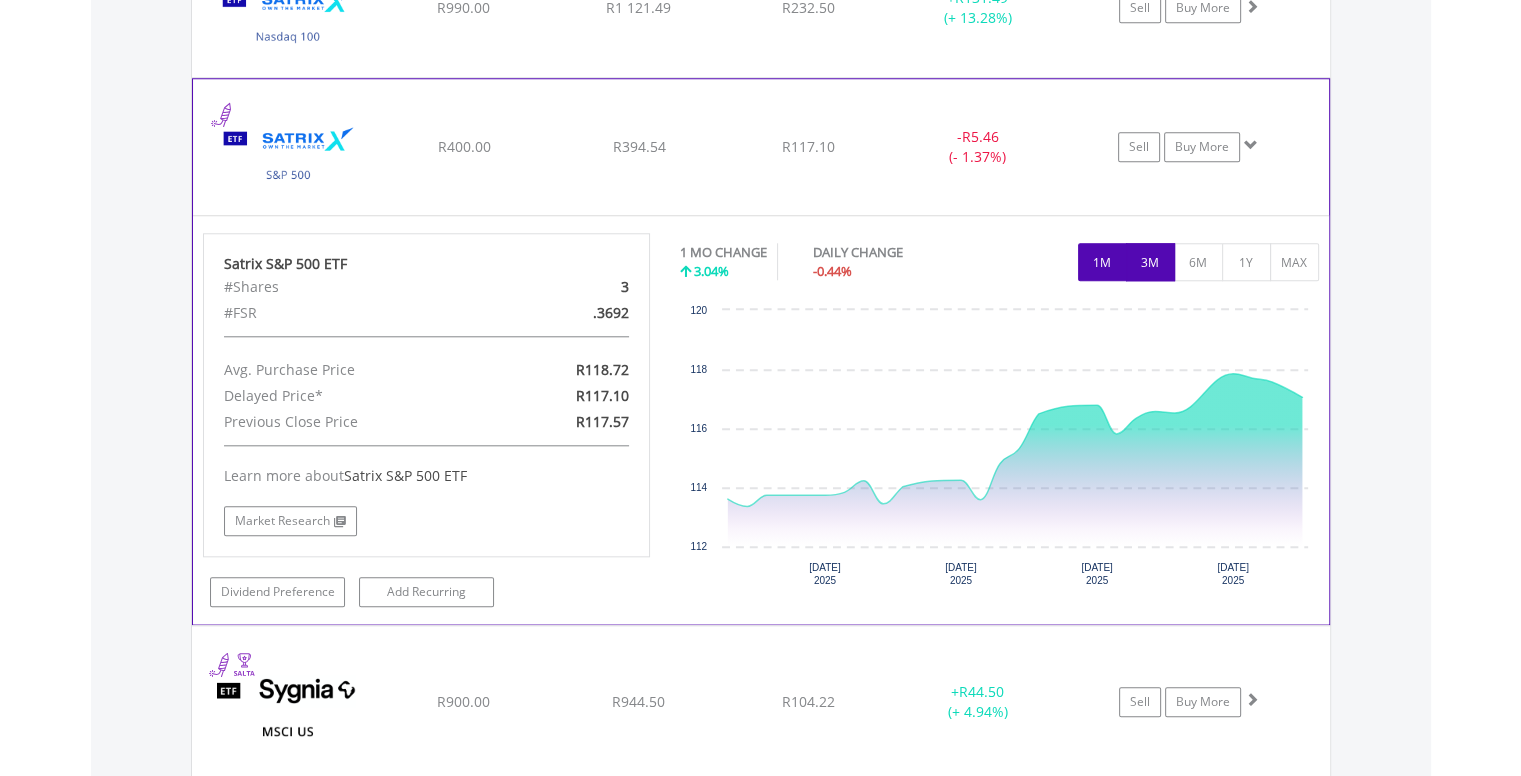 click on "3M" at bounding box center [1150, 262] 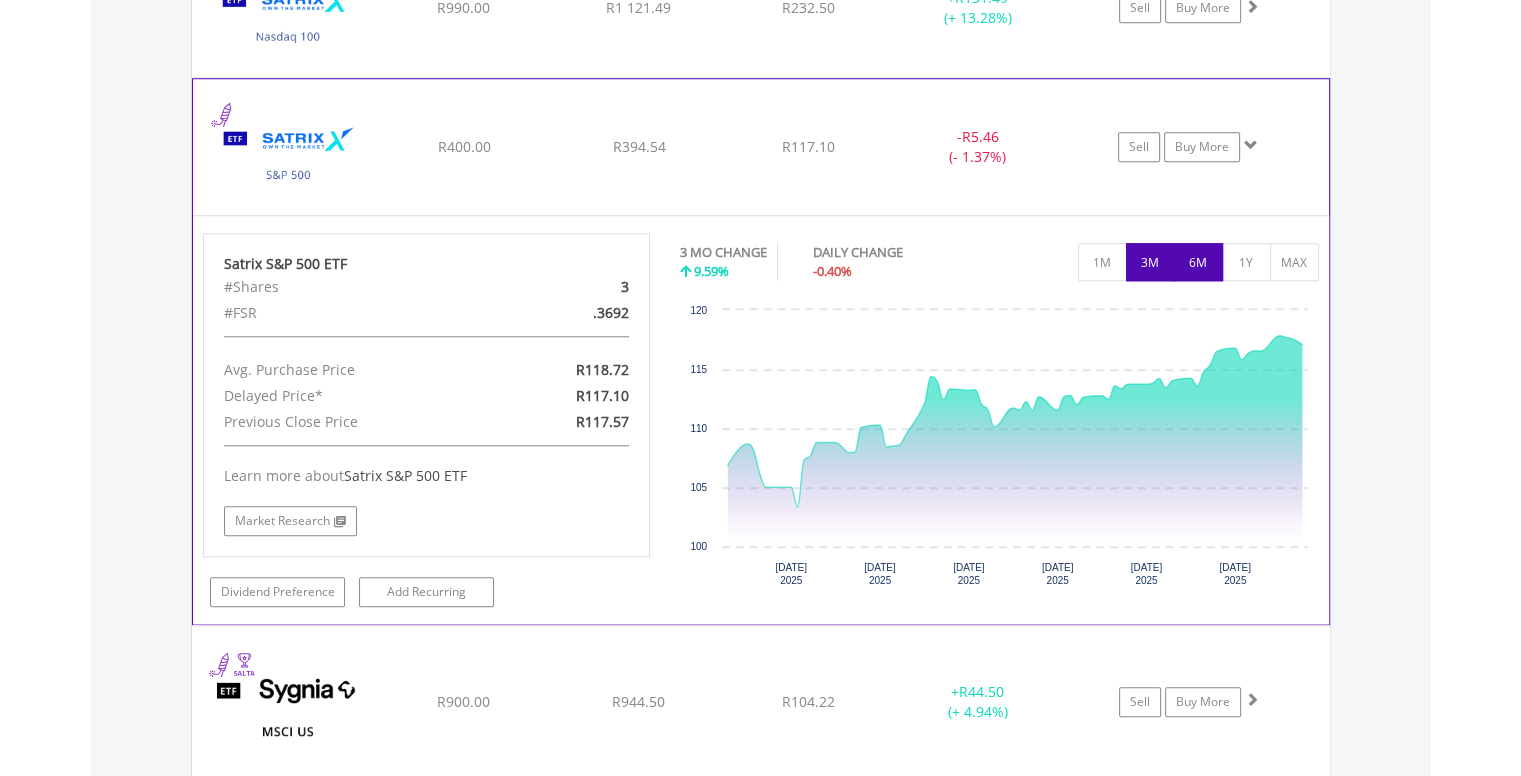 click on "6M" at bounding box center [1198, 262] 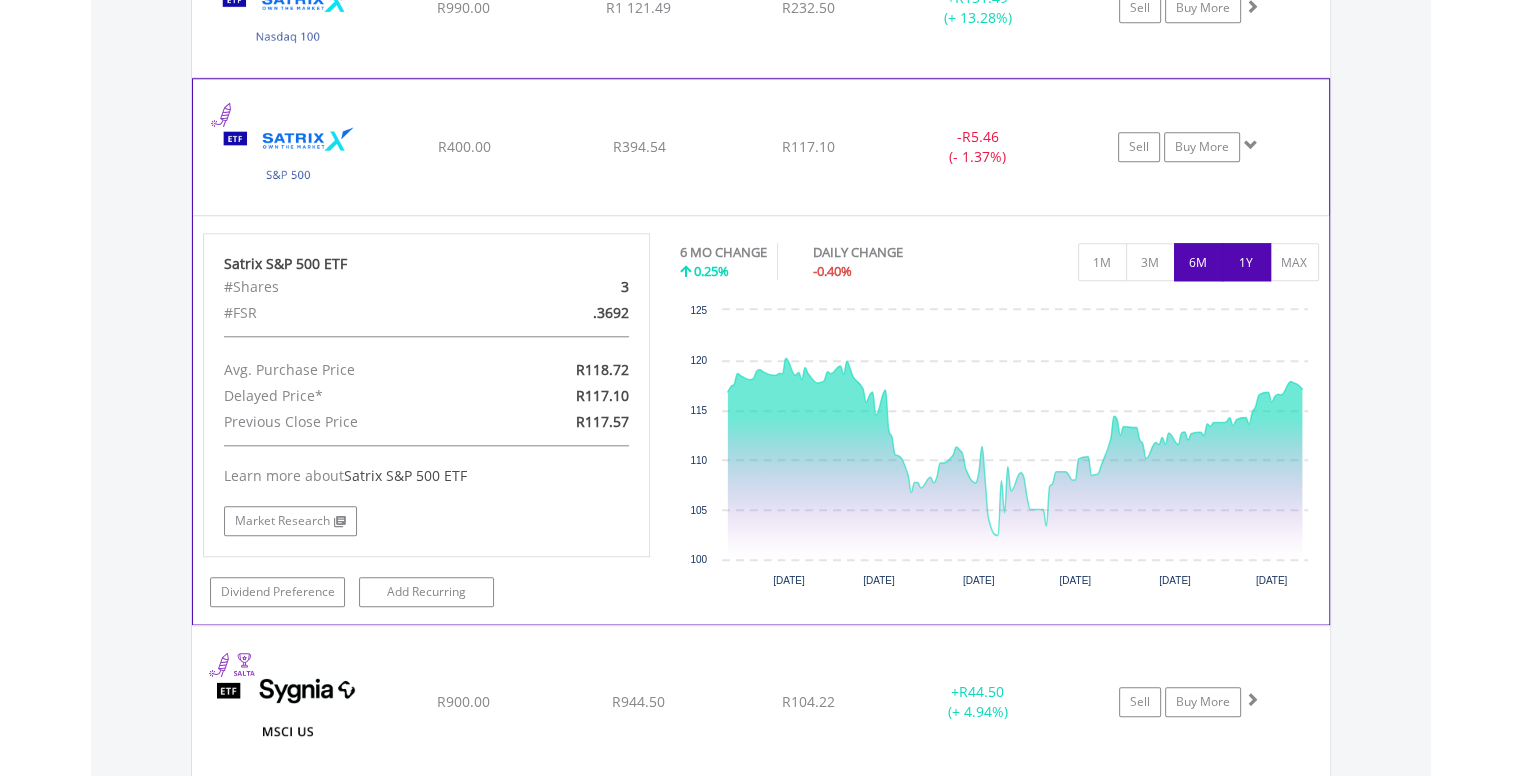 click on "1Y" at bounding box center [1246, 262] 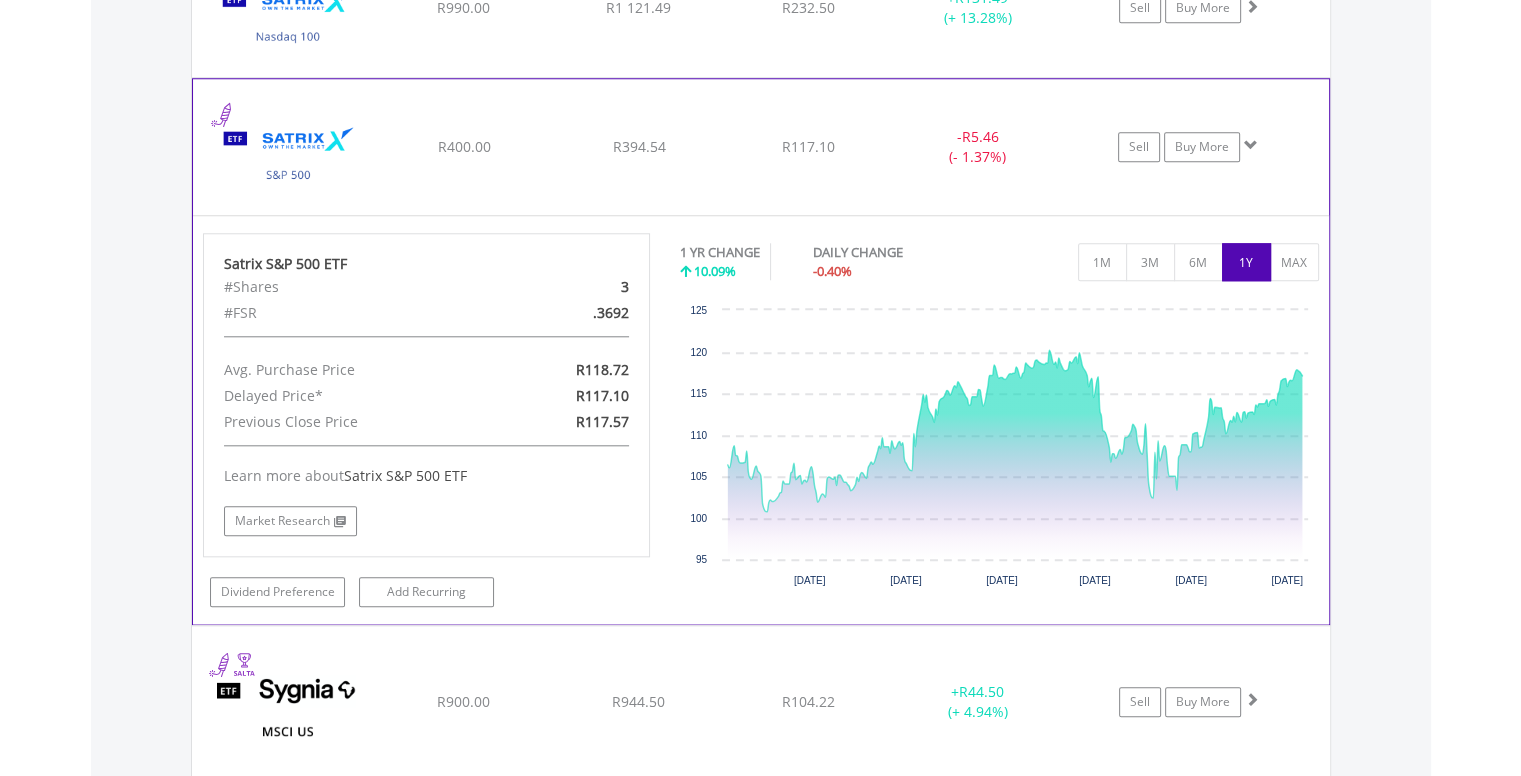 click on "﻿
Satrix S&P 500 ETF
R400.00
R394.54
R117.10
-  R5.46 (- 1.37%)
Sell
Buy More" at bounding box center [761, -276] 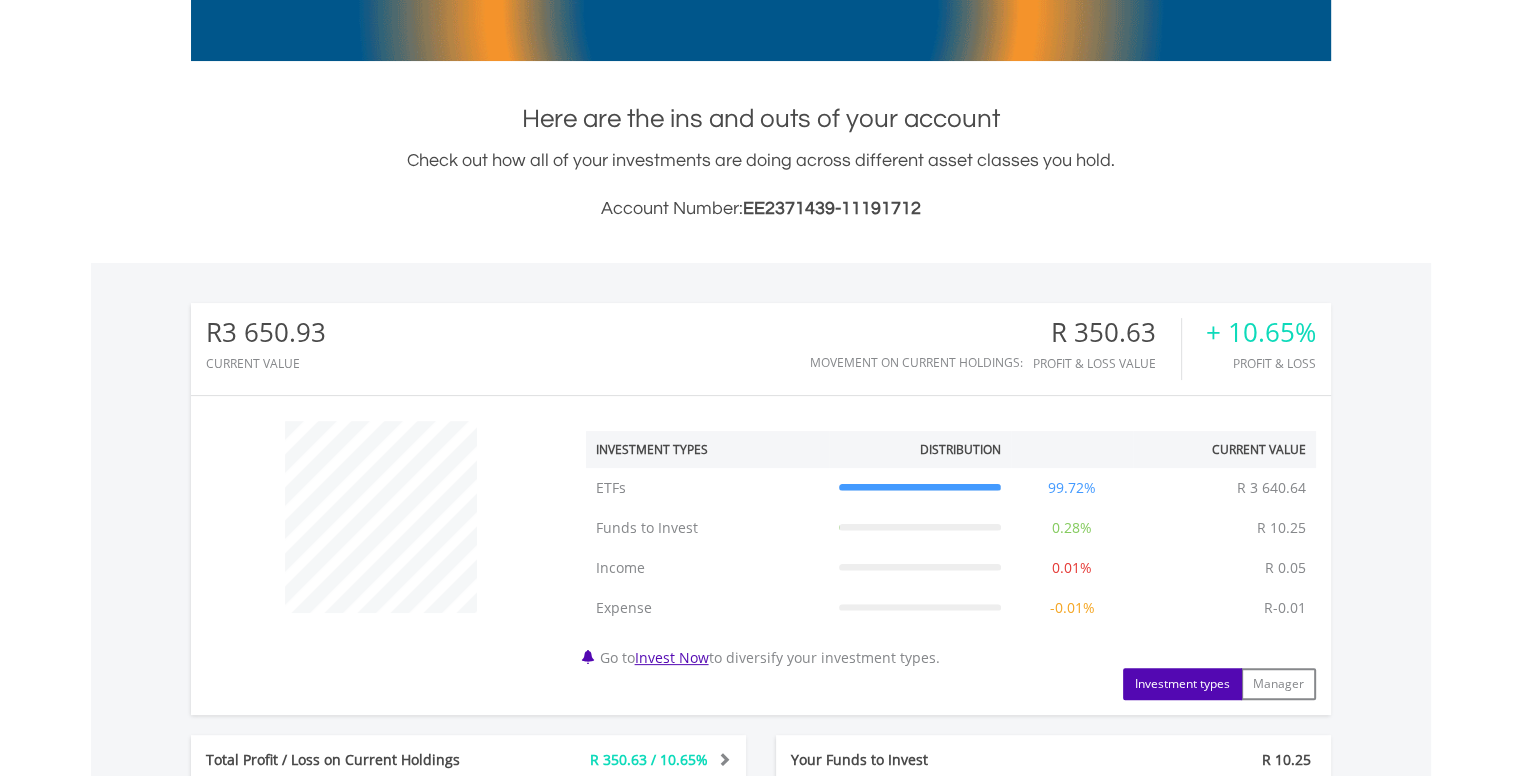 scroll, scrollTop: 0, scrollLeft: 0, axis: both 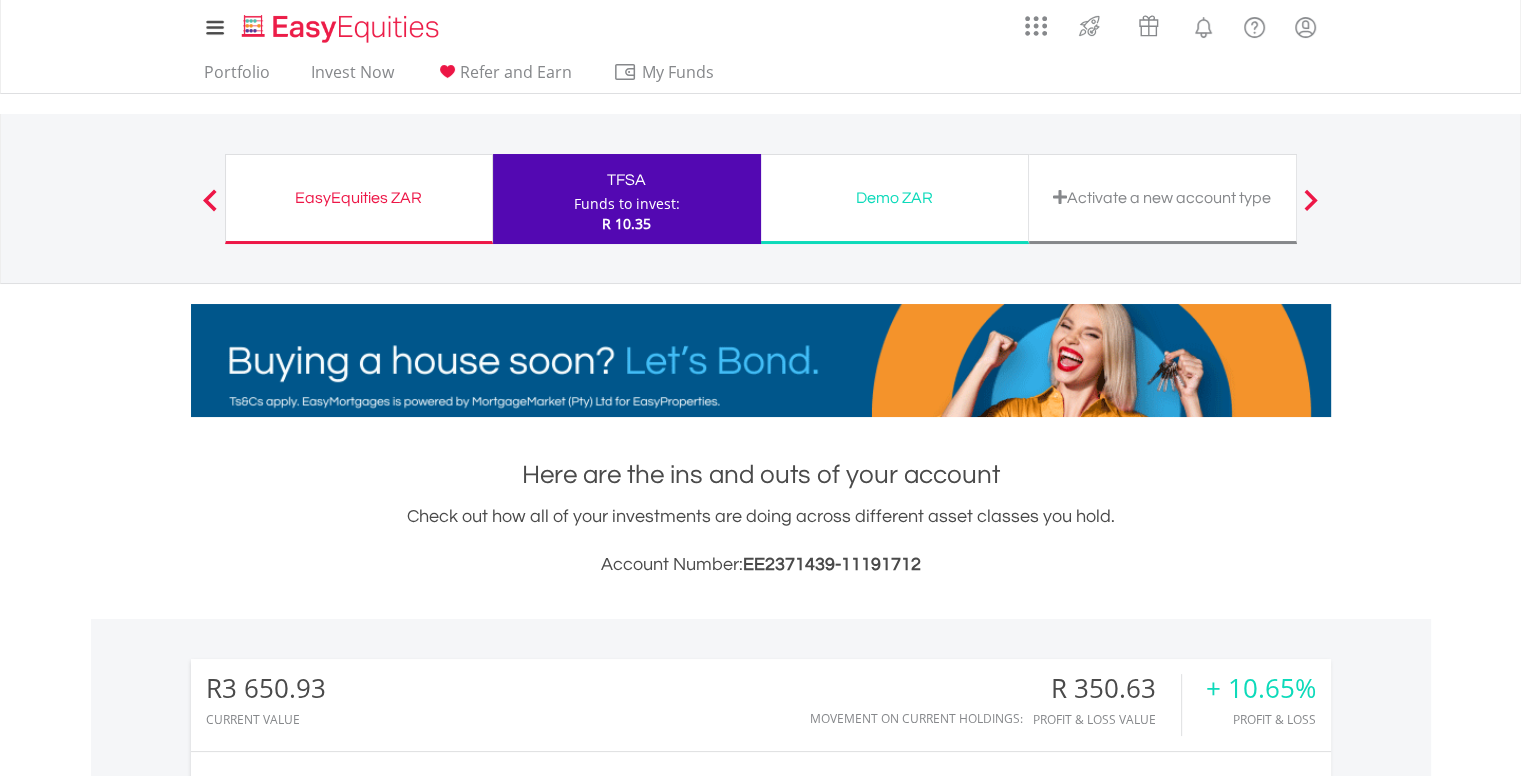 click on "EasyEquities ZAR" at bounding box center (359, 198) 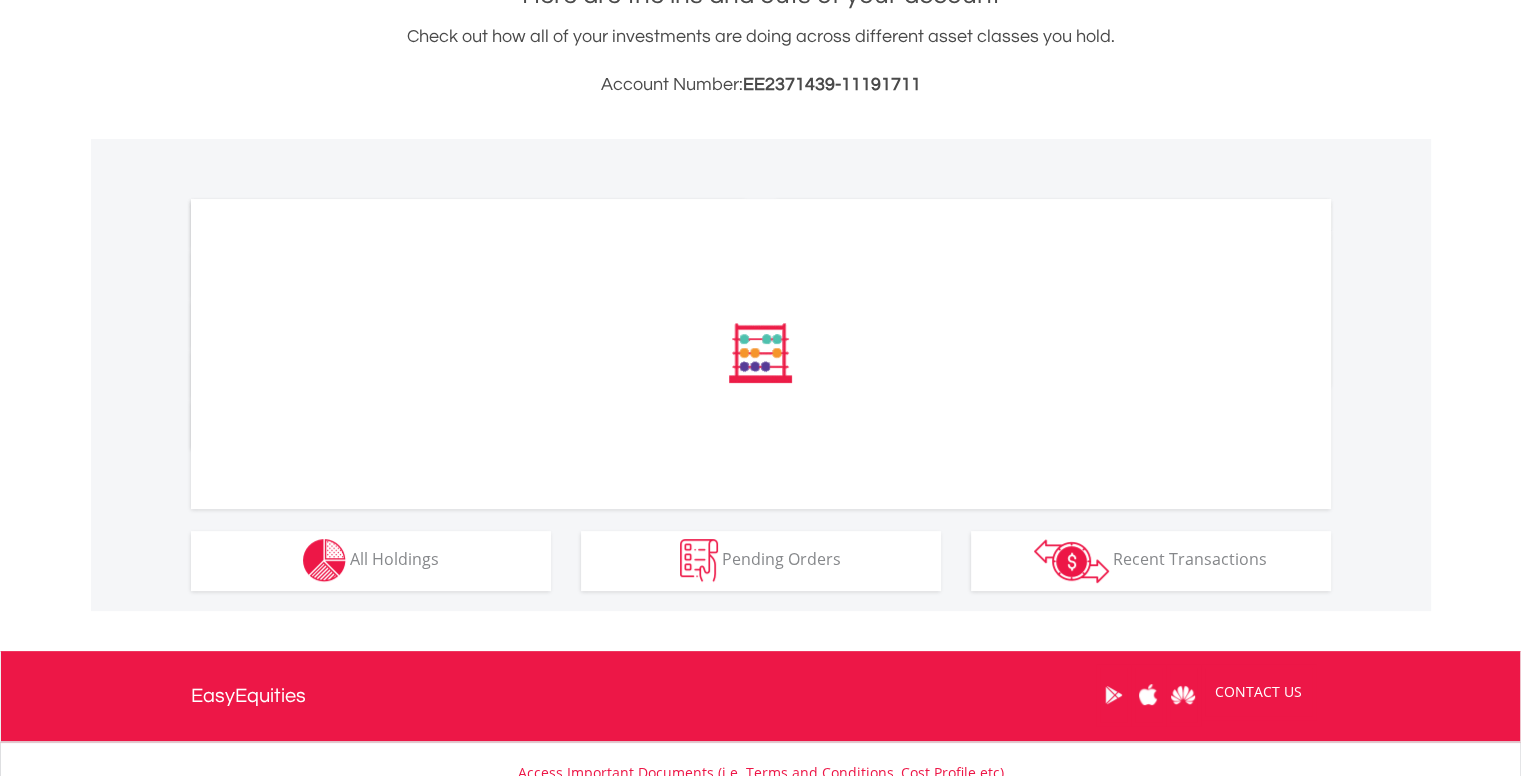 scroll, scrollTop: 484, scrollLeft: 0, axis: vertical 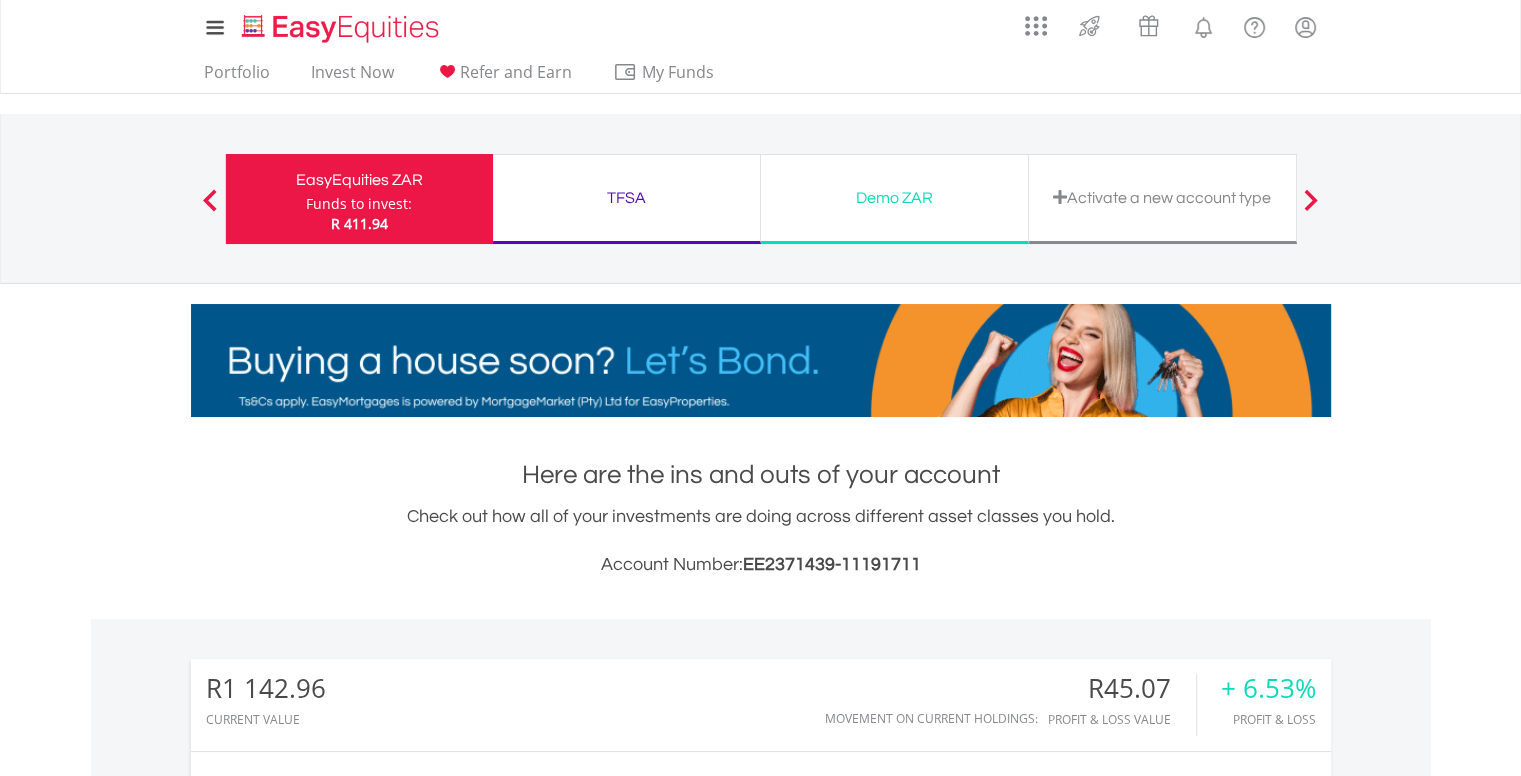 click on "TFSA" at bounding box center [626, 198] 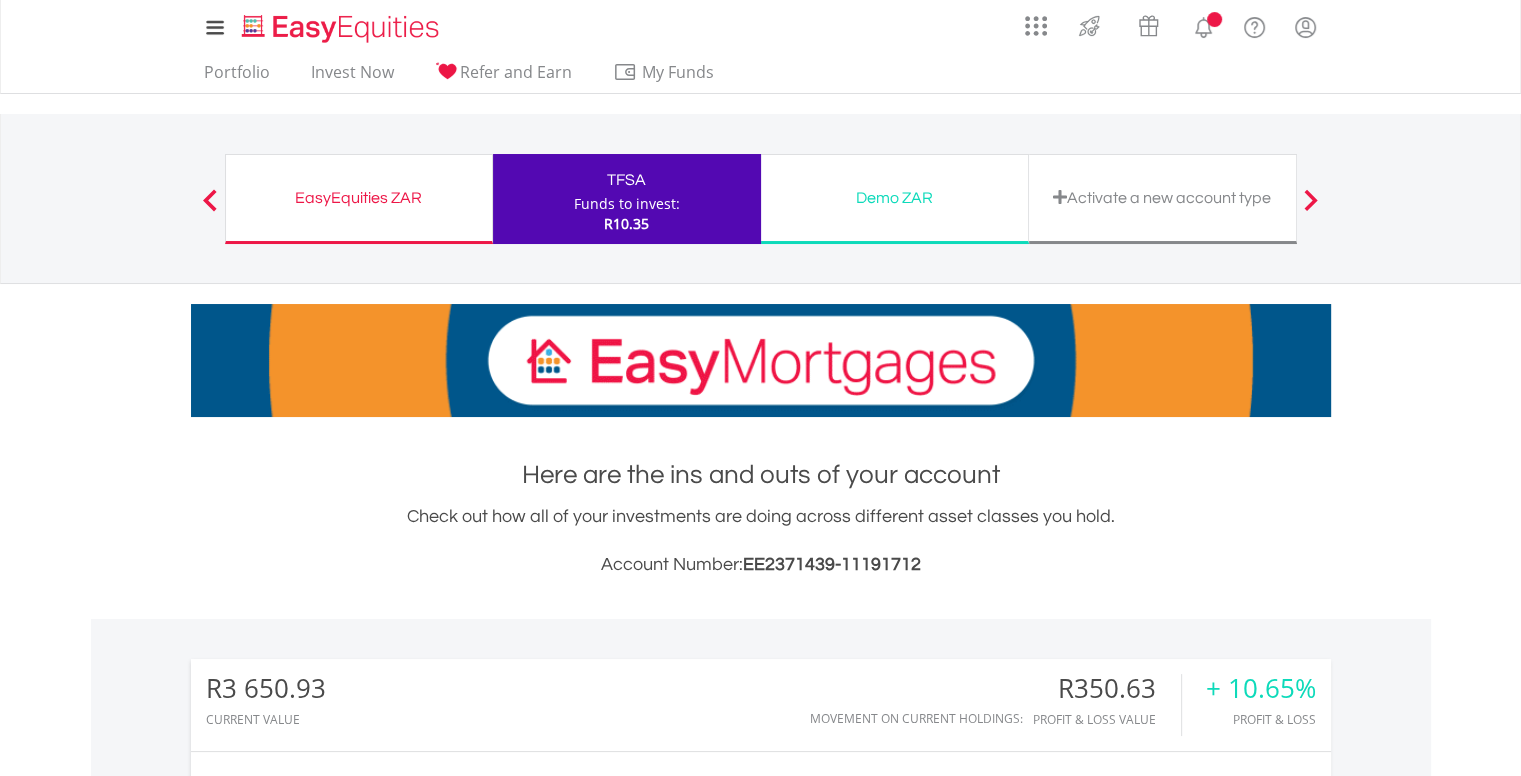 scroll, scrollTop: 214, scrollLeft: 0, axis: vertical 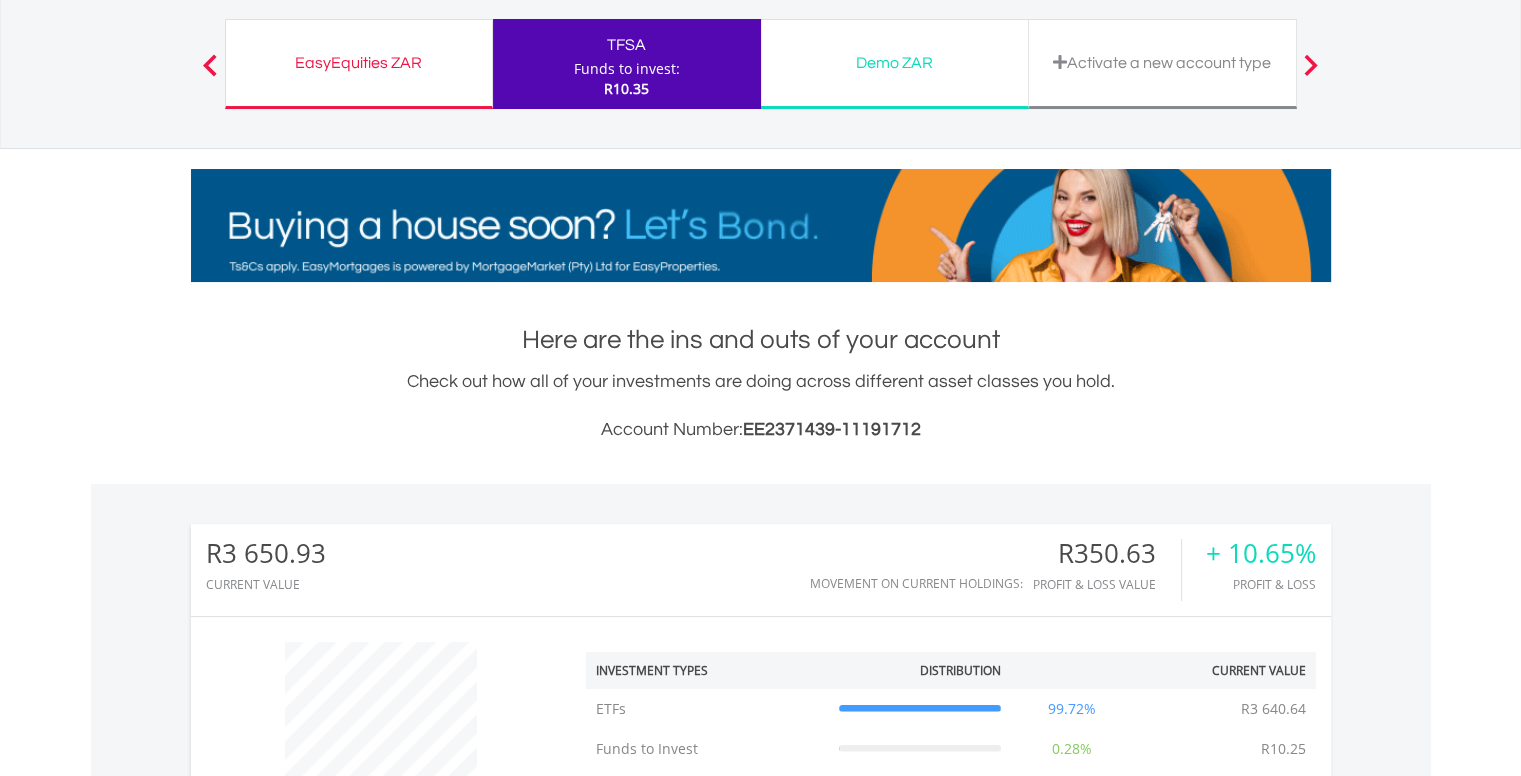 click on "EasyEquities ZAR" at bounding box center [359, 63] 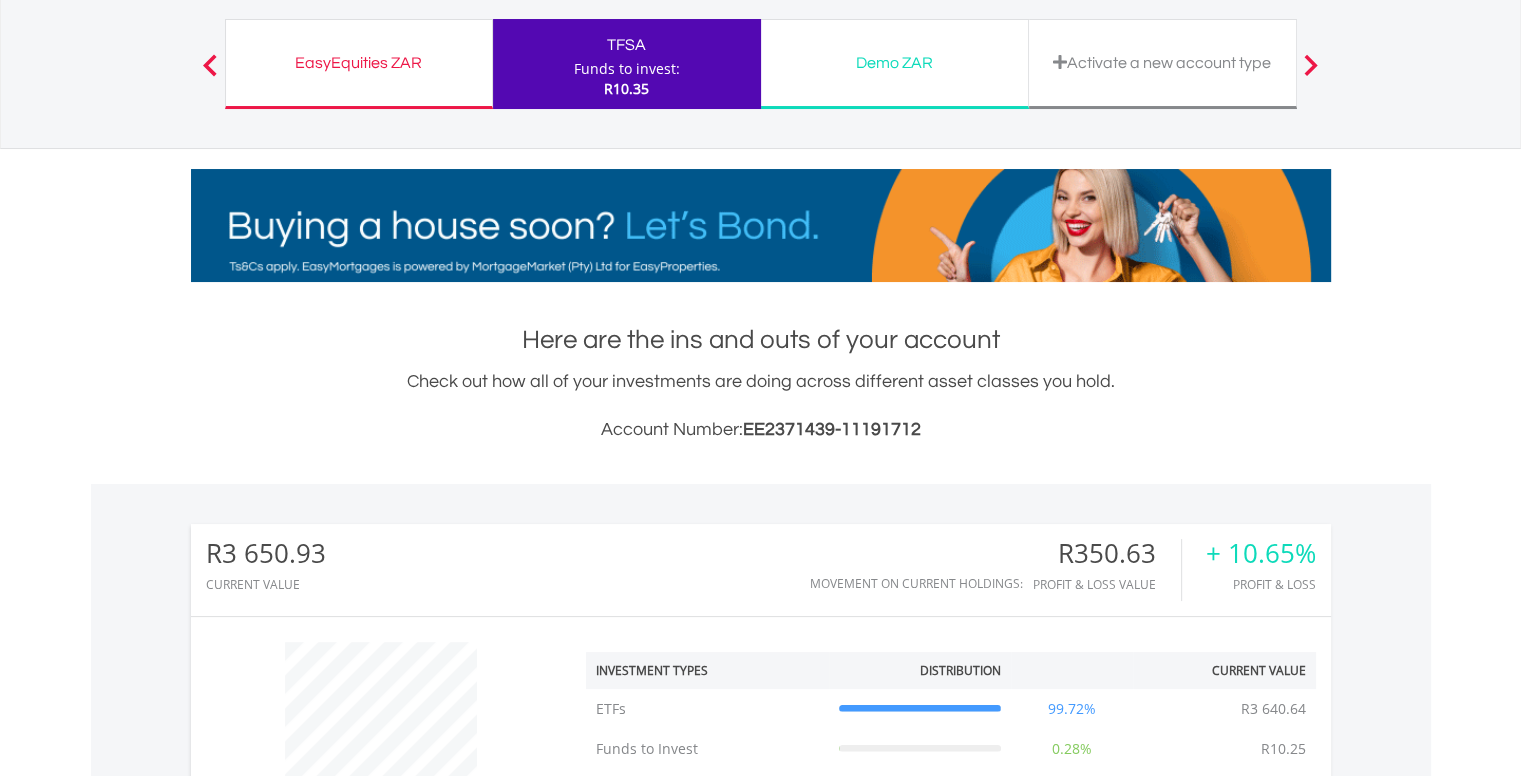 scroll, scrollTop: 296, scrollLeft: 0, axis: vertical 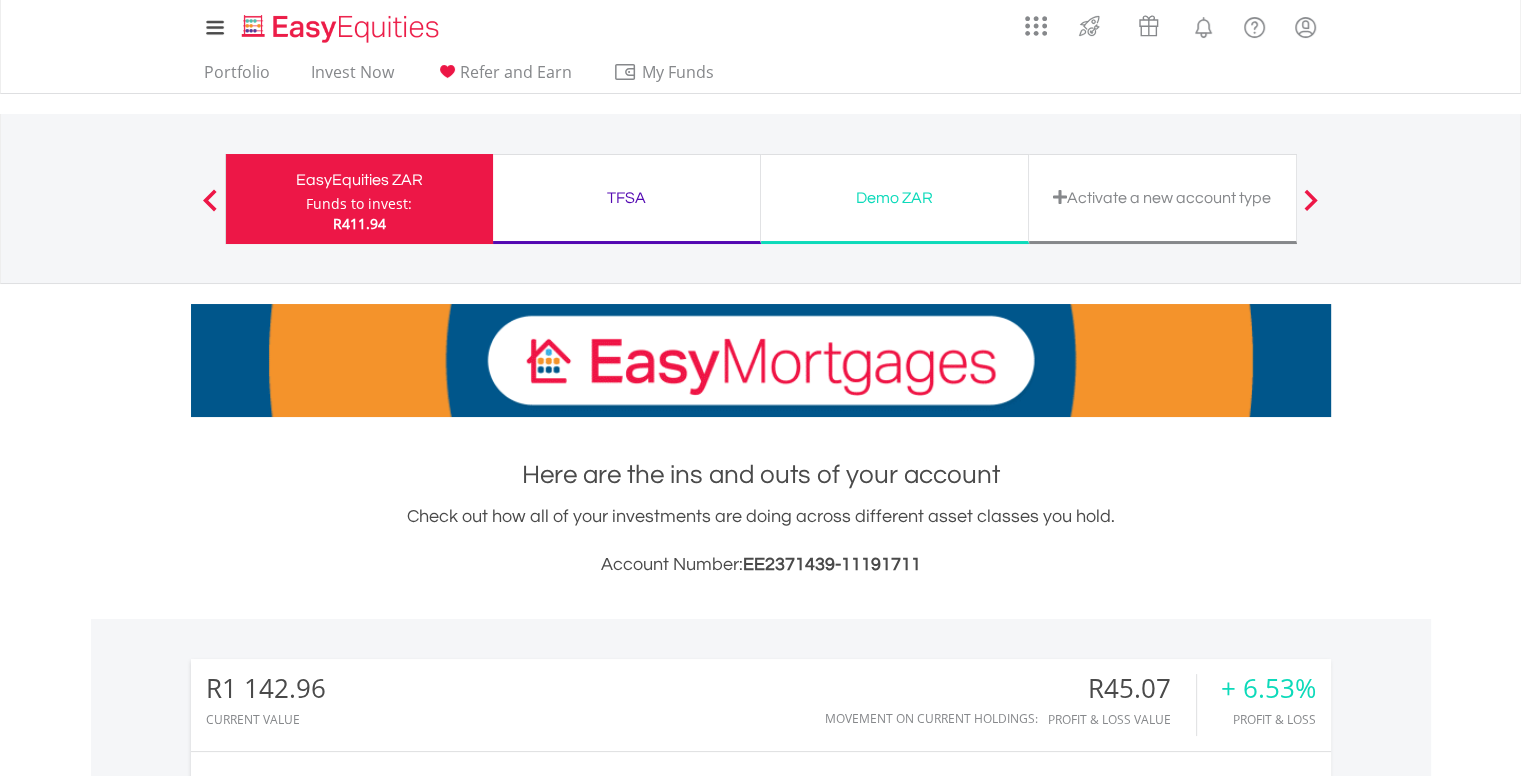 click on "My Investments
Invest Now
New Listings
Sell
My Recurring Investments
Pending Orders
Switch Unit Trusts
Vouchers
Buy a Voucher
Redeem a Voucher
Account Management" at bounding box center (761, 27) 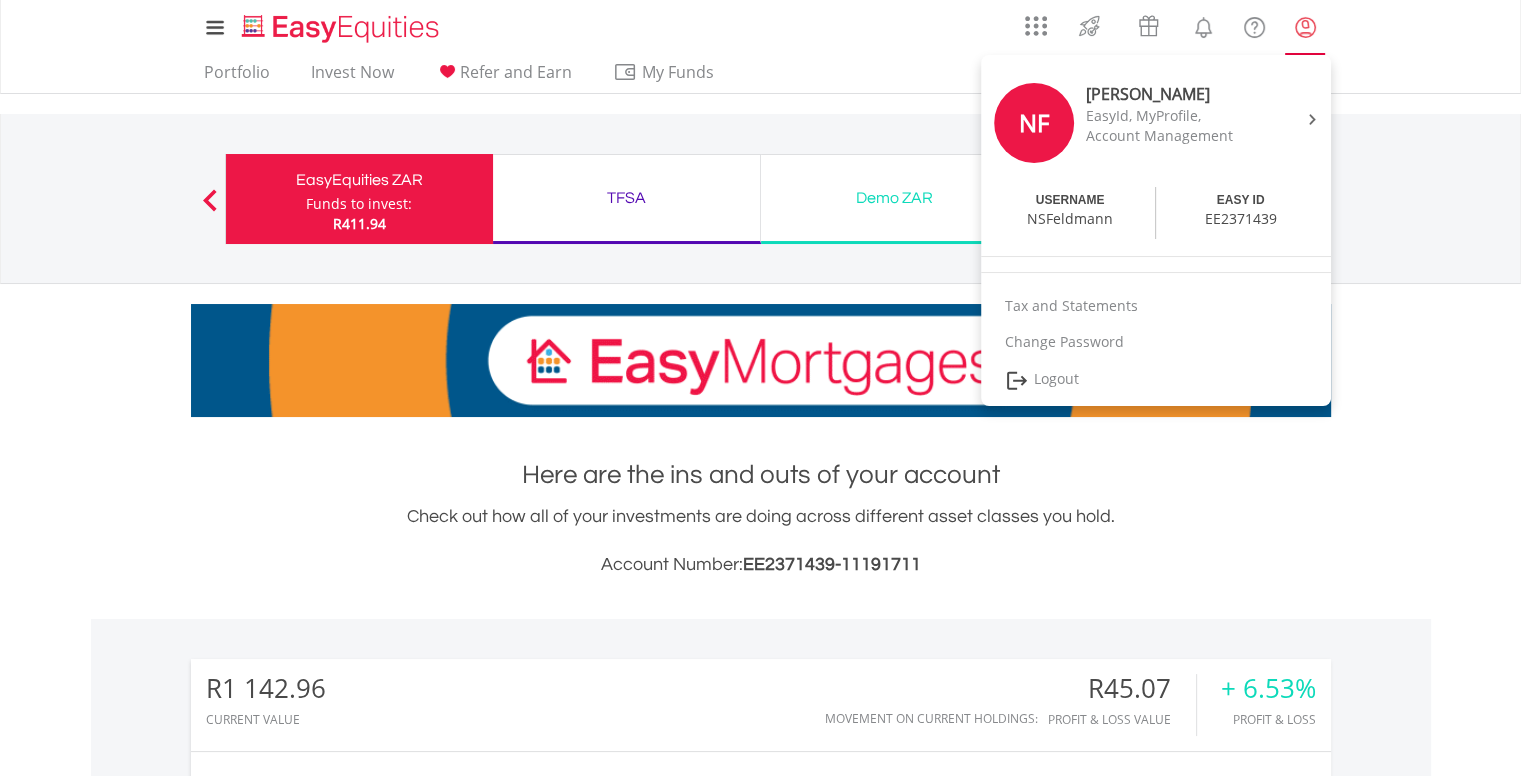 click at bounding box center [1305, 27] 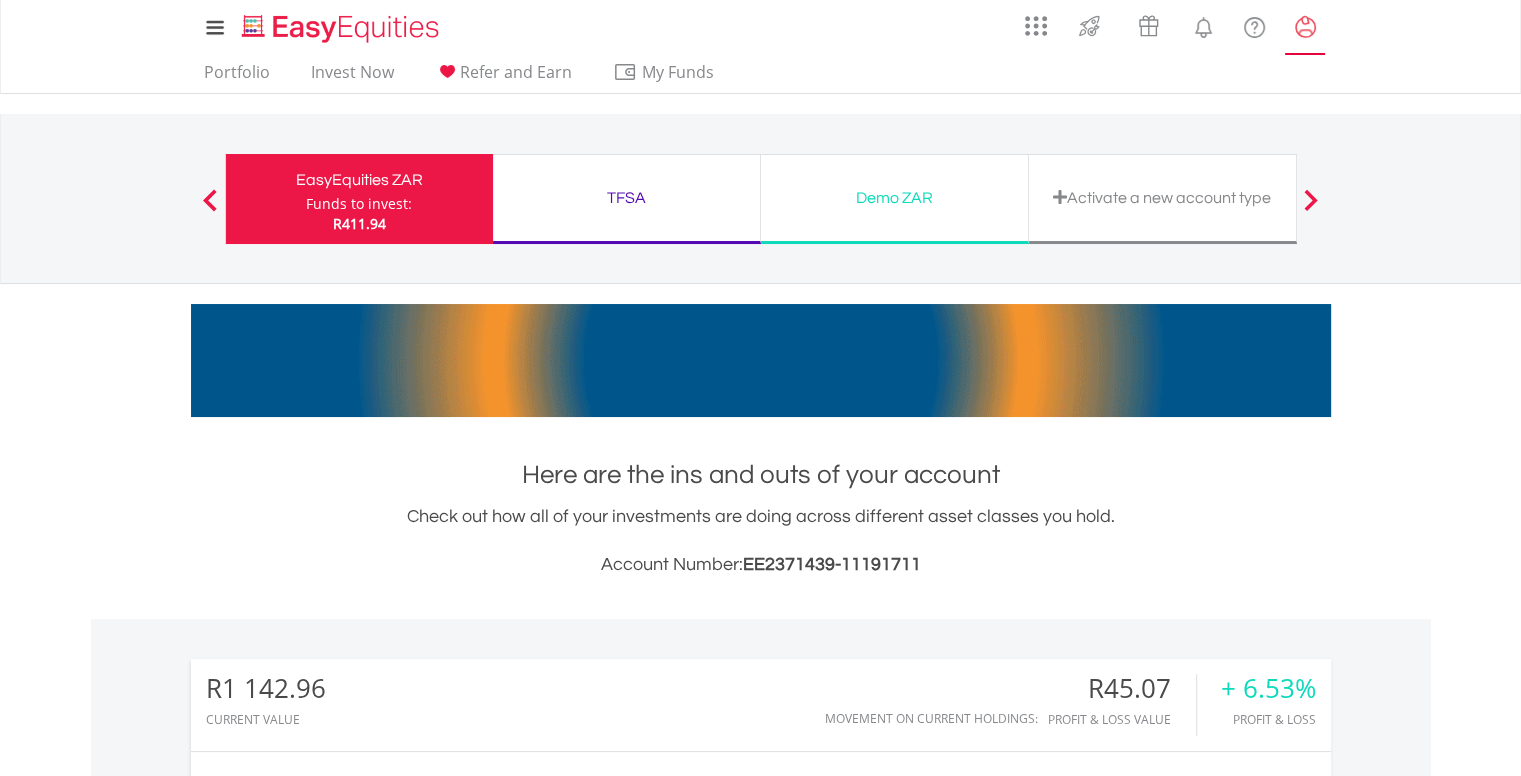 click at bounding box center [1305, 27] 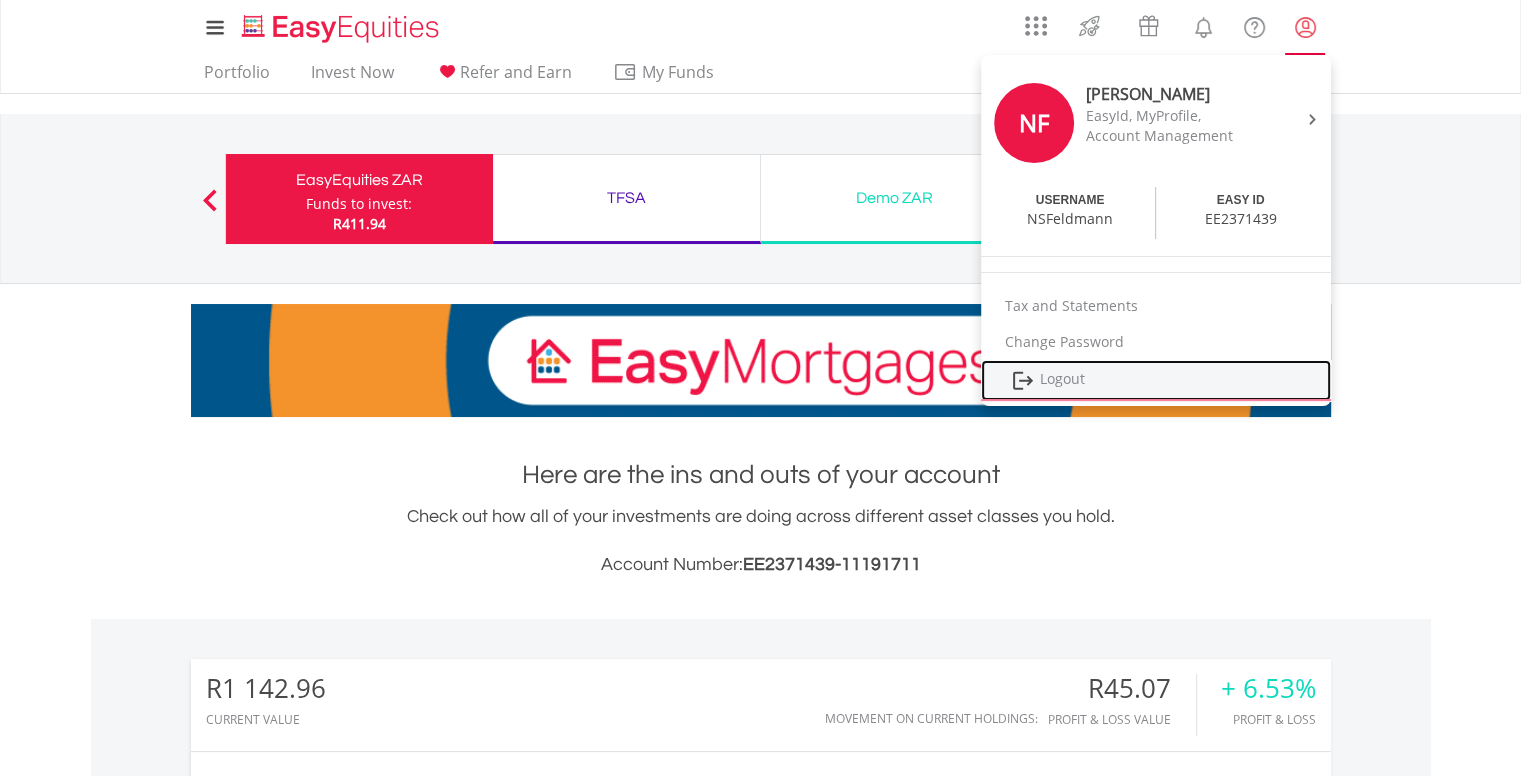click on "Logout" at bounding box center [1156, 380] 